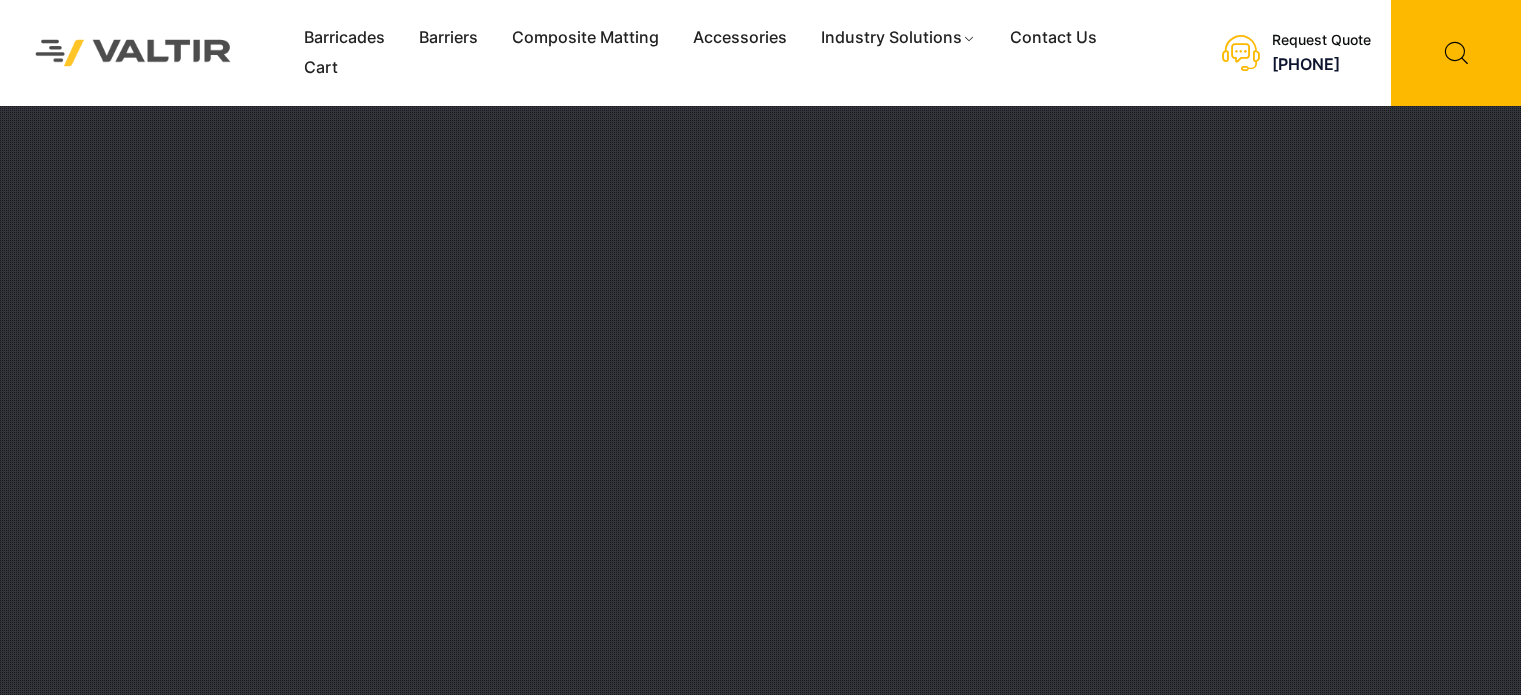 scroll, scrollTop: 0, scrollLeft: 0, axis: both 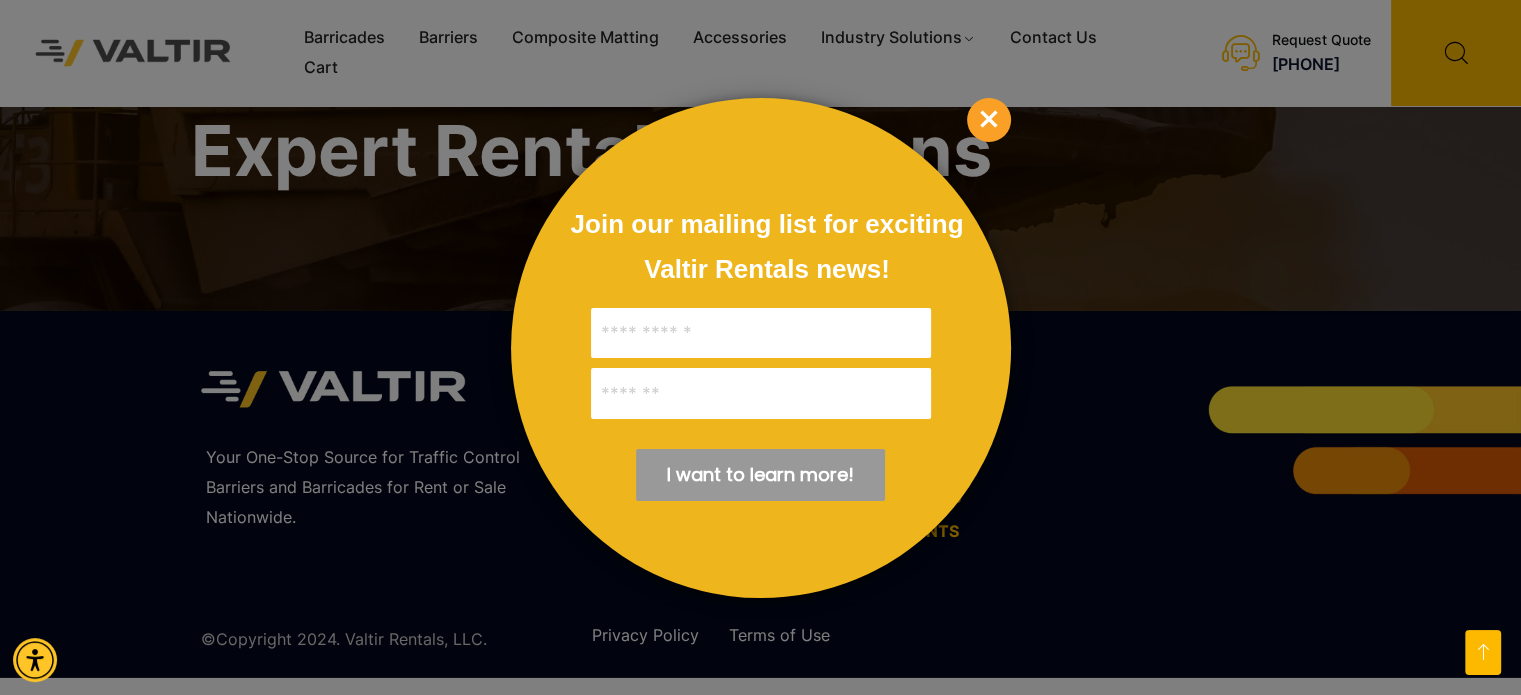 click on "×" at bounding box center (989, 120) 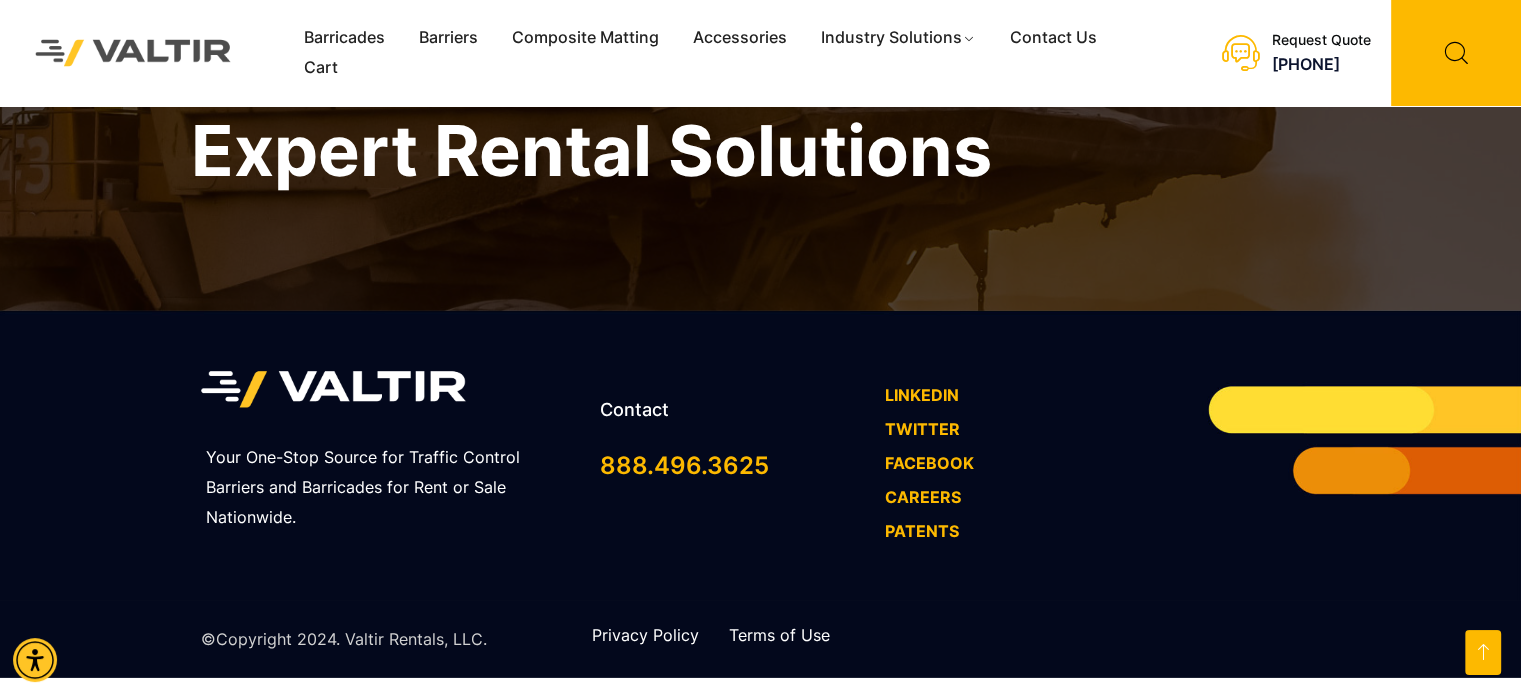 click on "LINKEDIN" at bounding box center [922, 395] 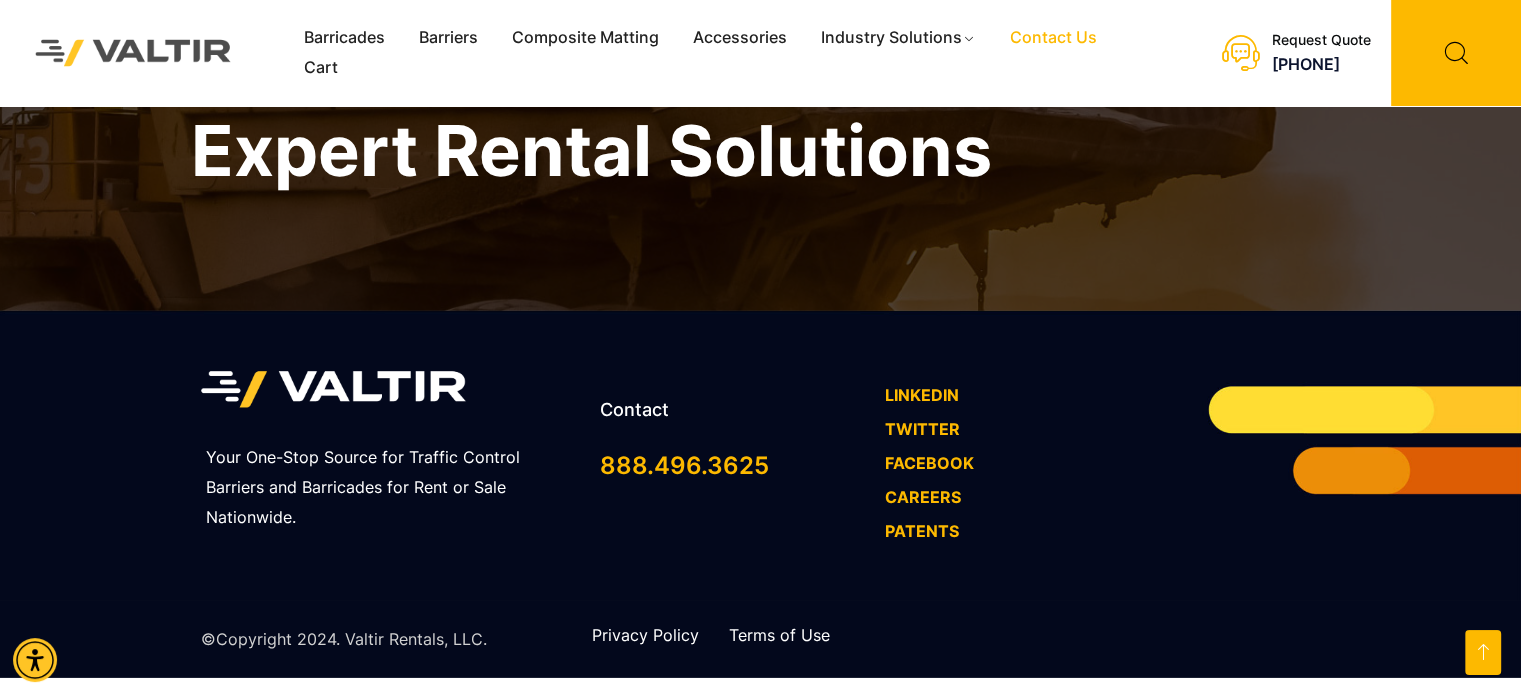 click on "Contact Us" at bounding box center [1053, 38] 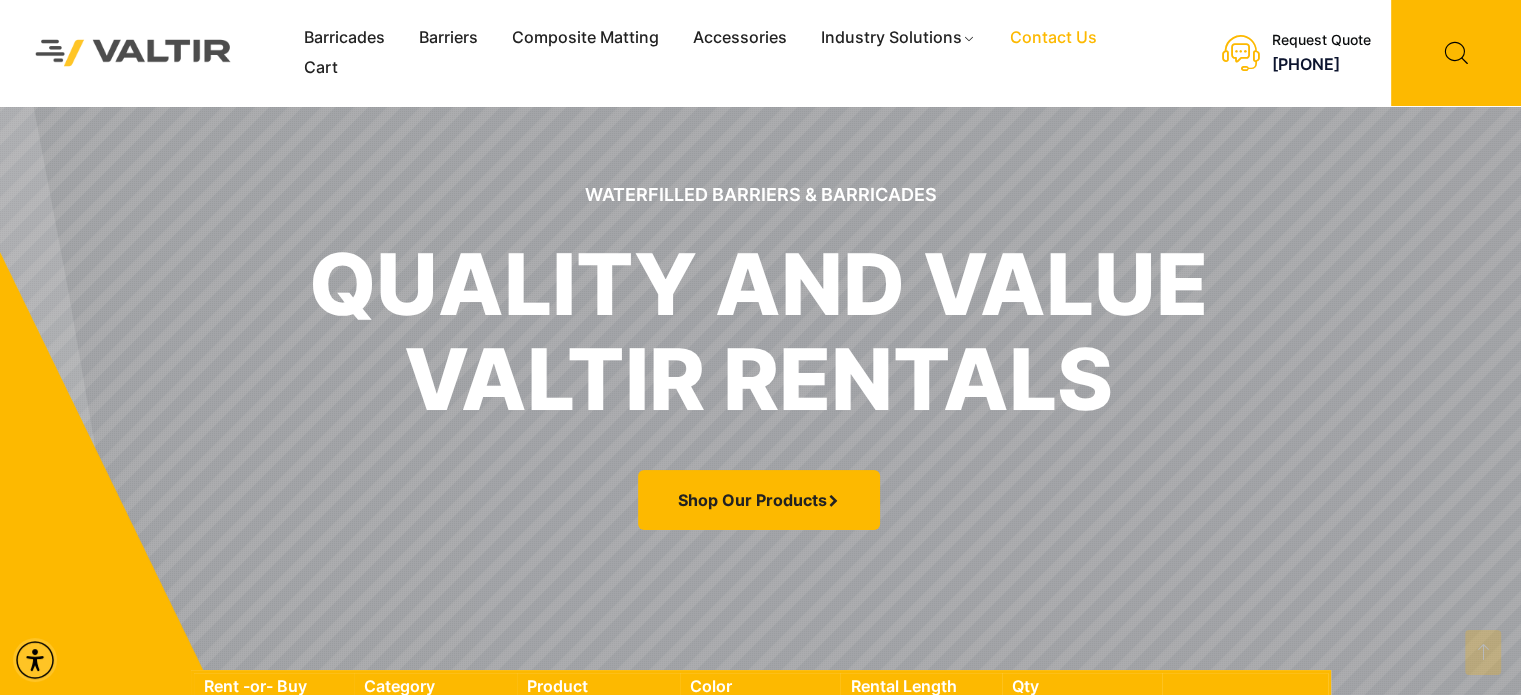 scroll, scrollTop: 0, scrollLeft: 0, axis: both 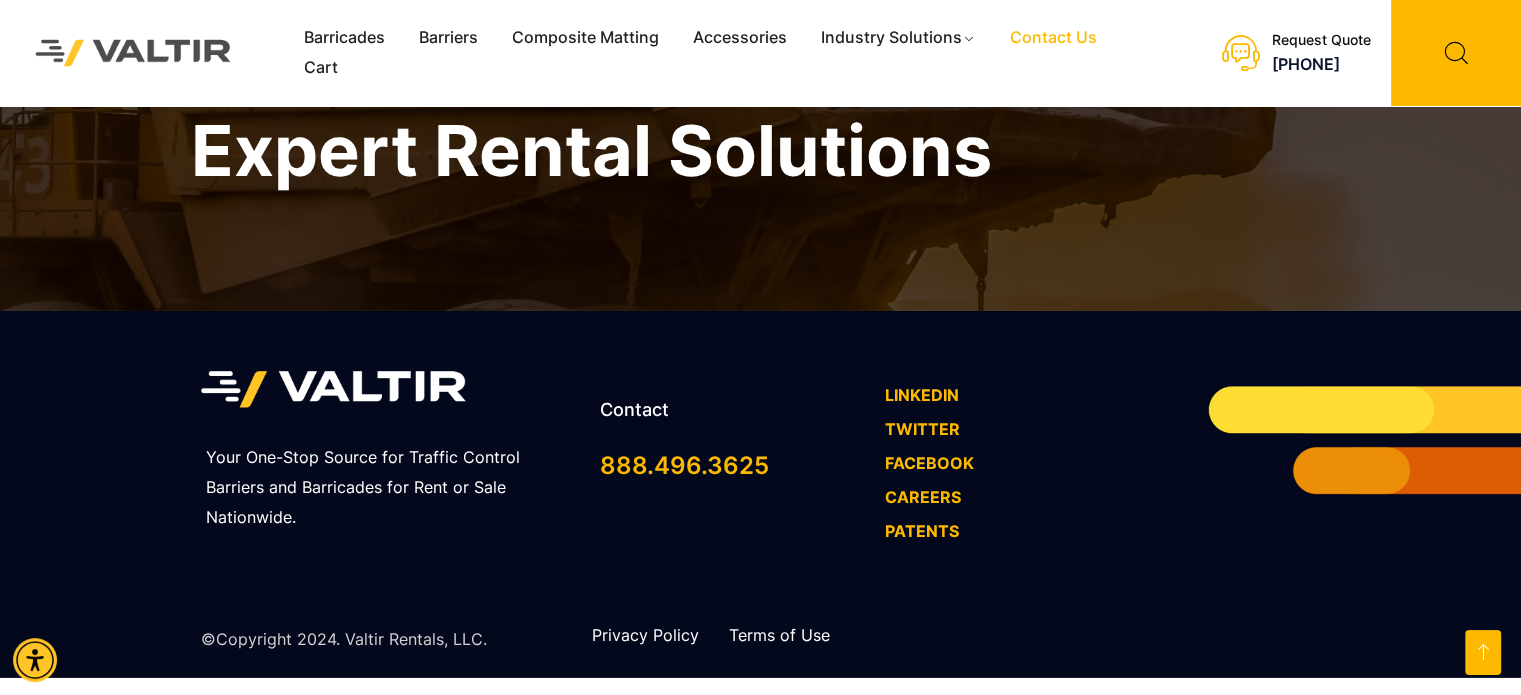 click on "Contact Us" at bounding box center (1053, 38) 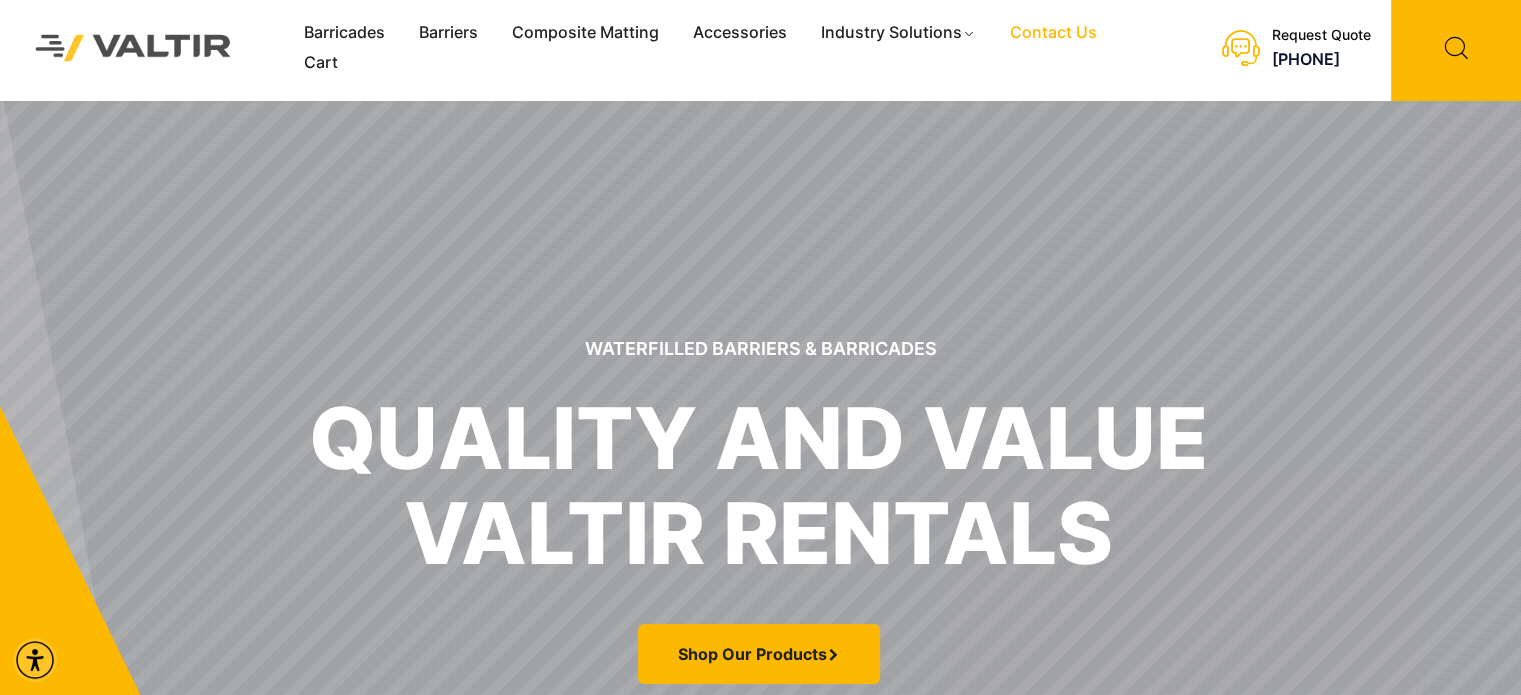 scroll, scrollTop: 0, scrollLeft: 0, axis: both 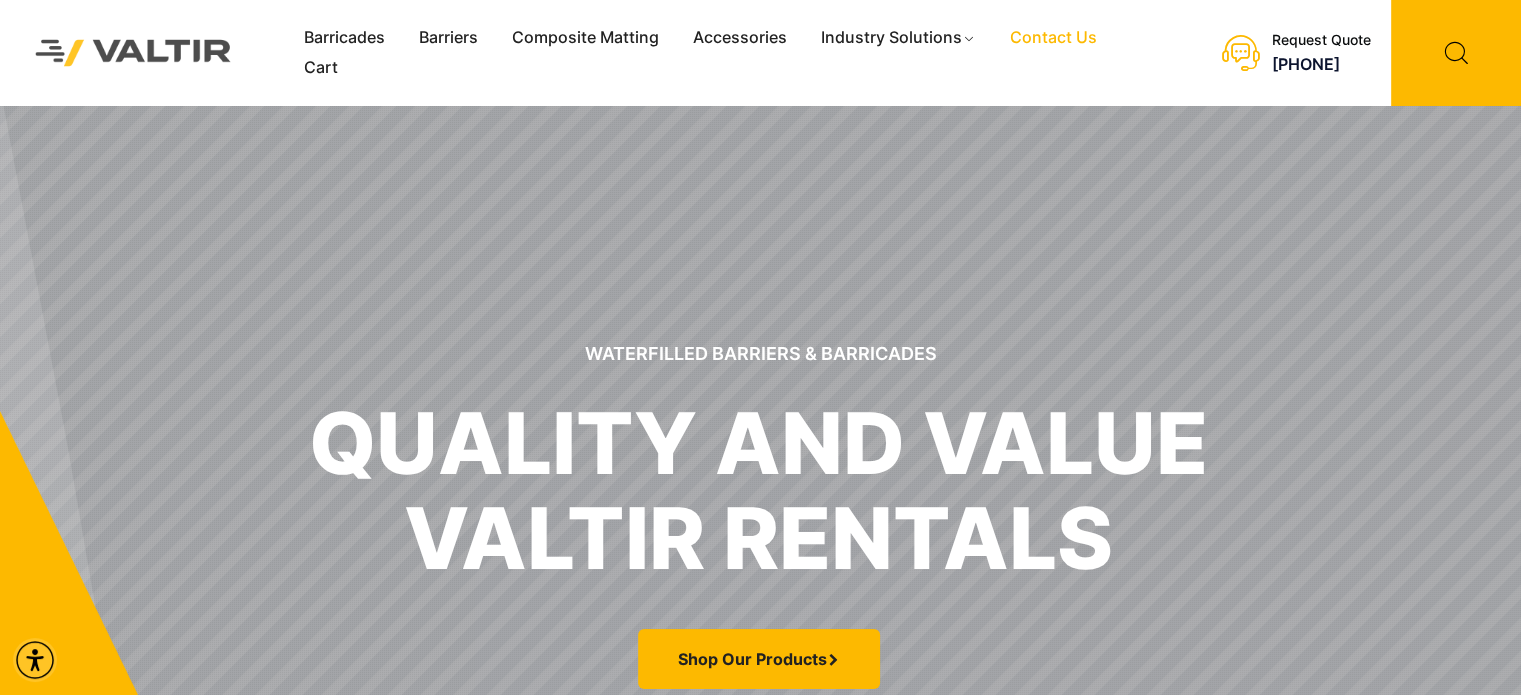 click on "Contact Us" at bounding box center [1053, 38] 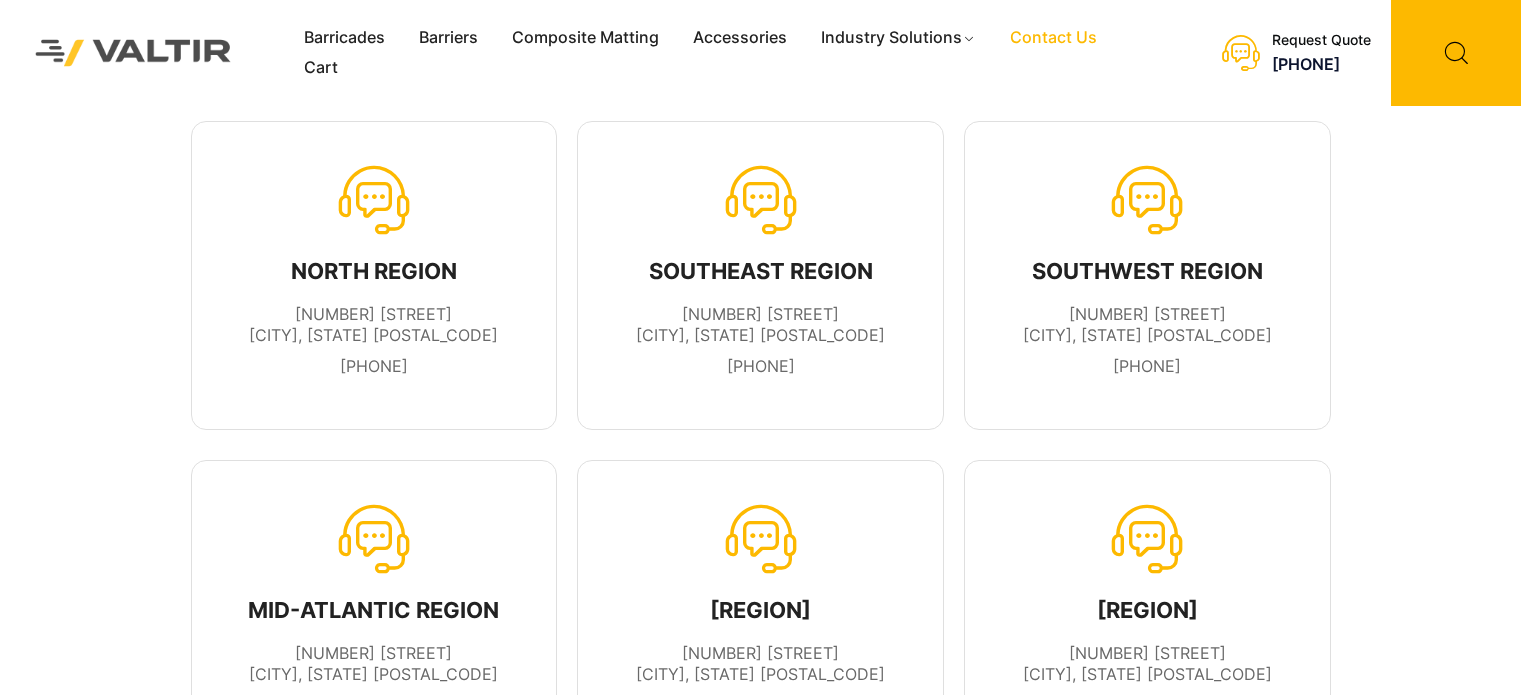 scroll, scrollTop: 0, scrollLeft: 0, axis: both 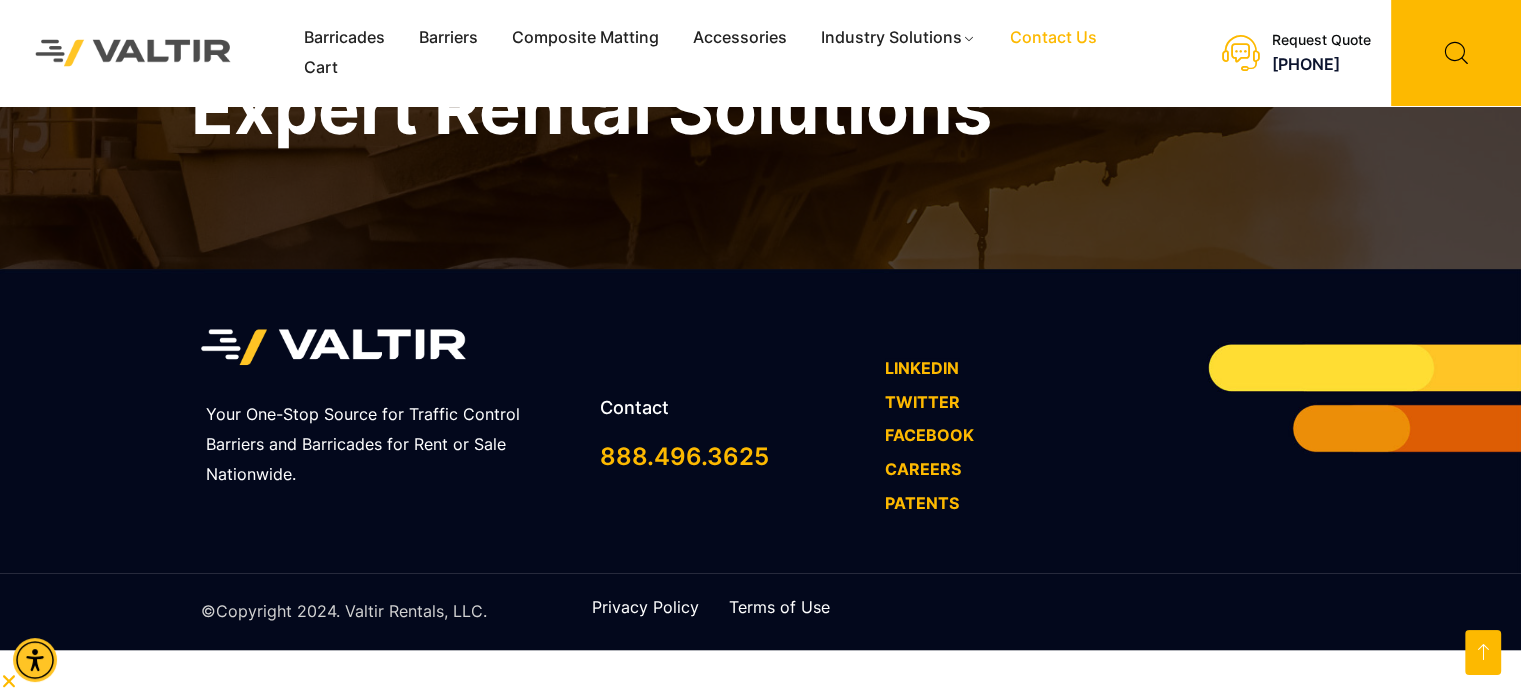 click on "Contact Us" at bounding box center [1053, 38] 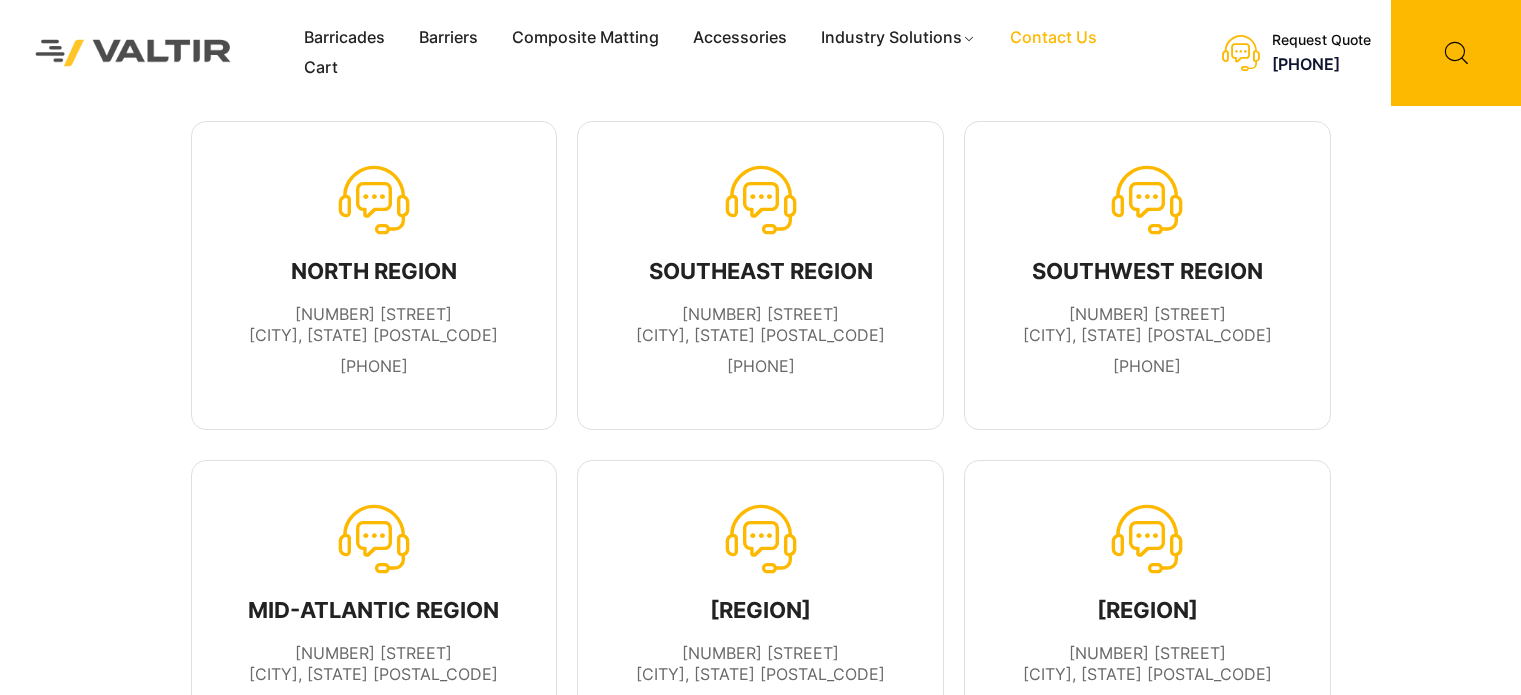 scroll, scrollTop: 0, scrollLeft: 0, axis: both 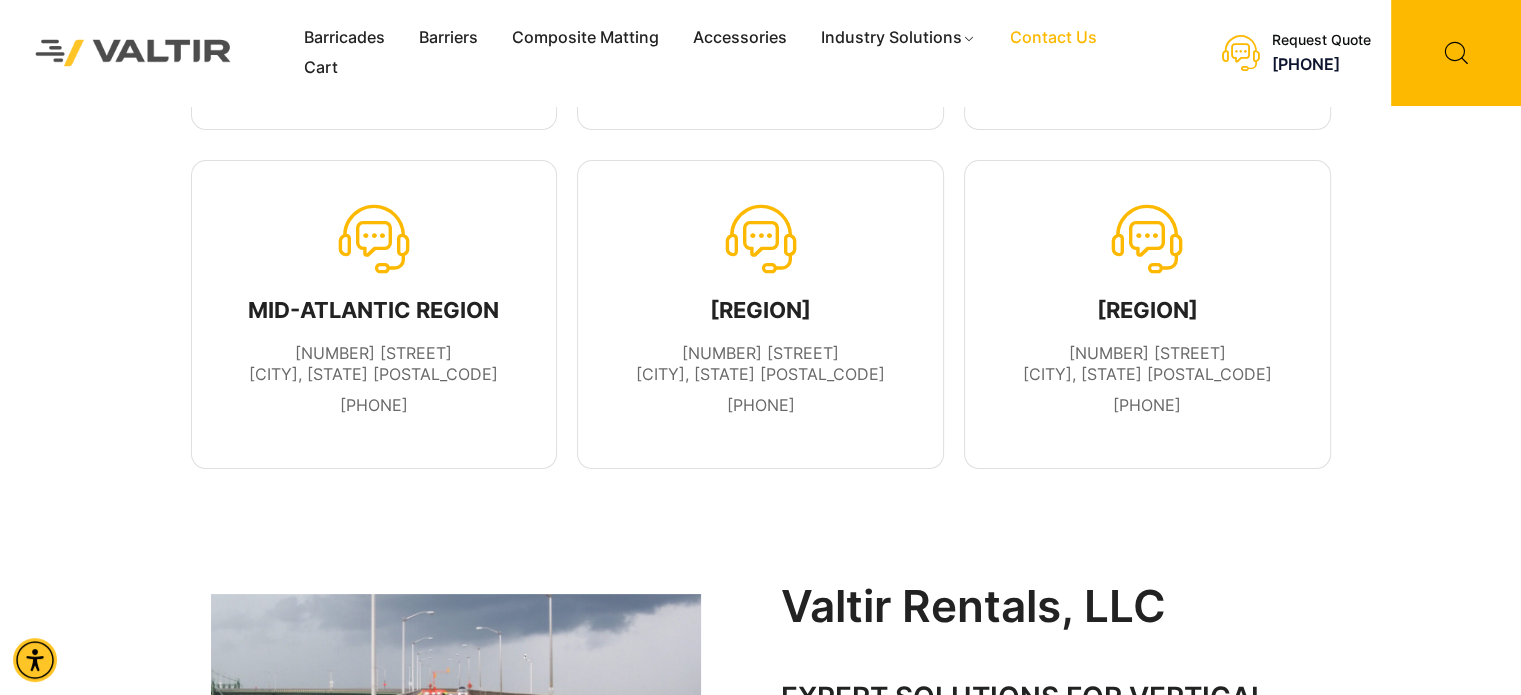 click on "Contact Us" at bounding box center (1053, 38) 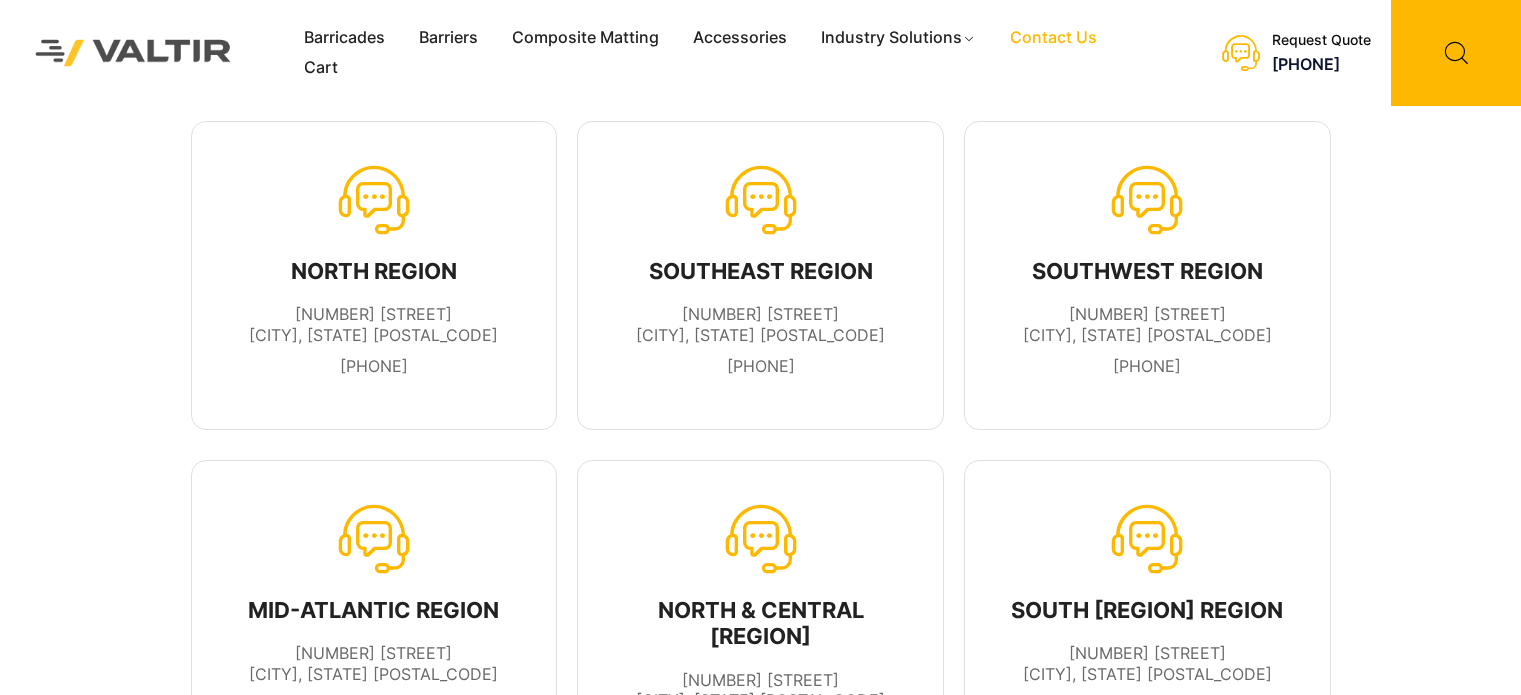 scroll, scrollTop: 0, scrollLeft: 0, axis: both 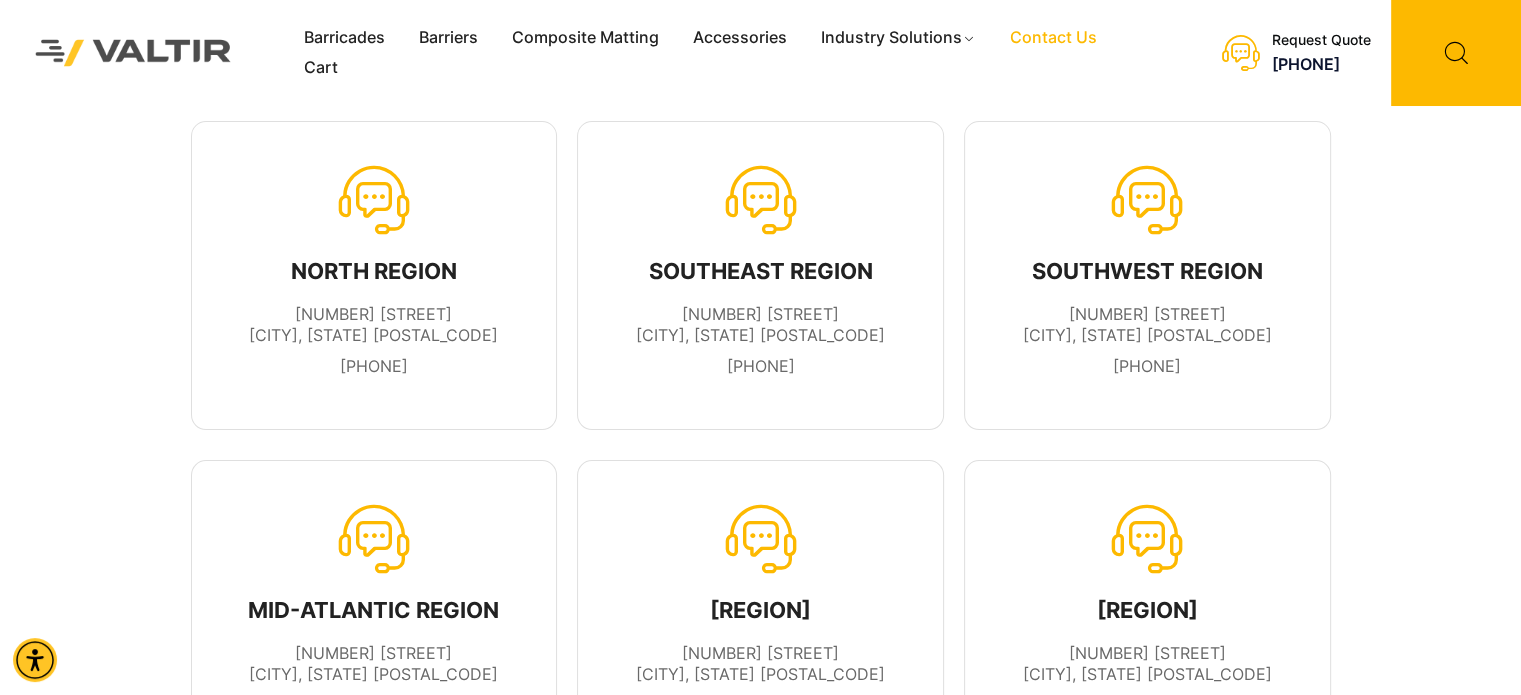 click at bounding box center [133, 52] 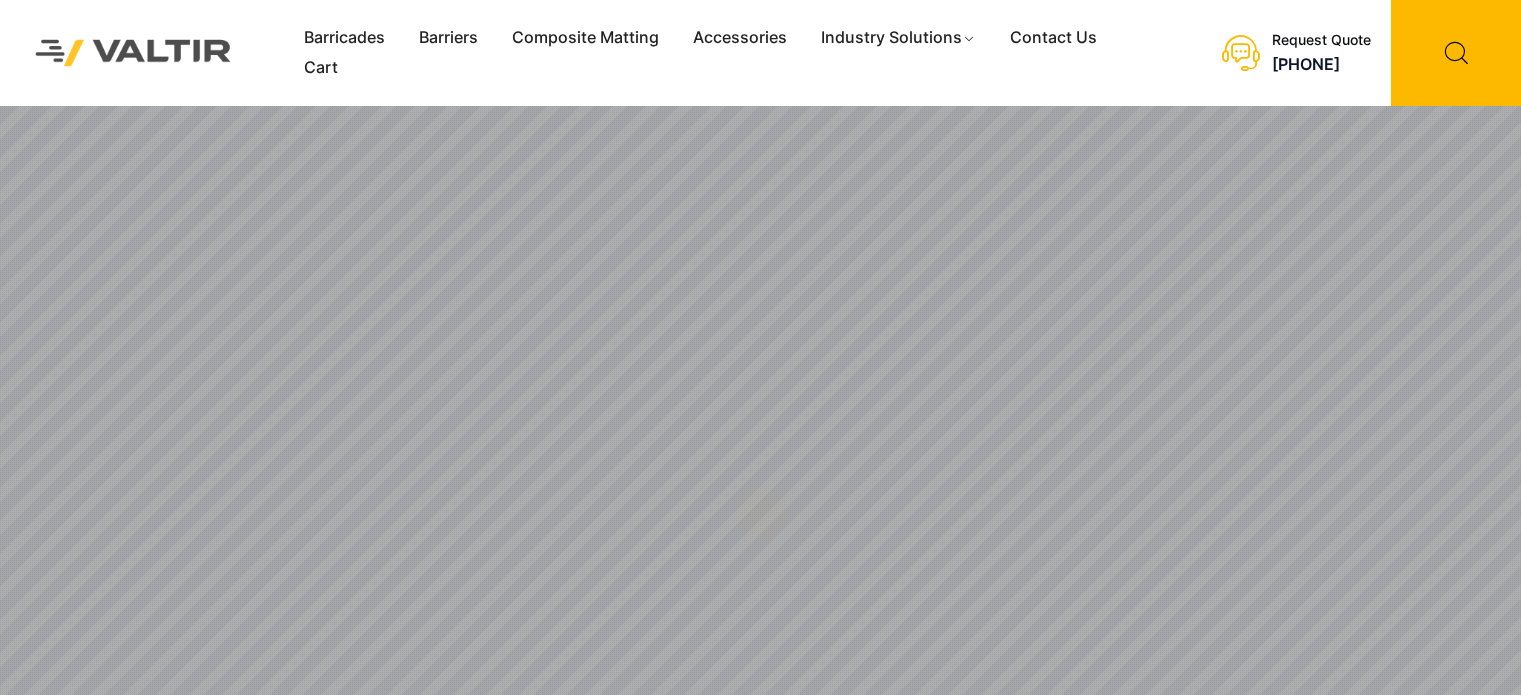 scroll, scrollTop: 0, scrollLeft: 0, axis: both 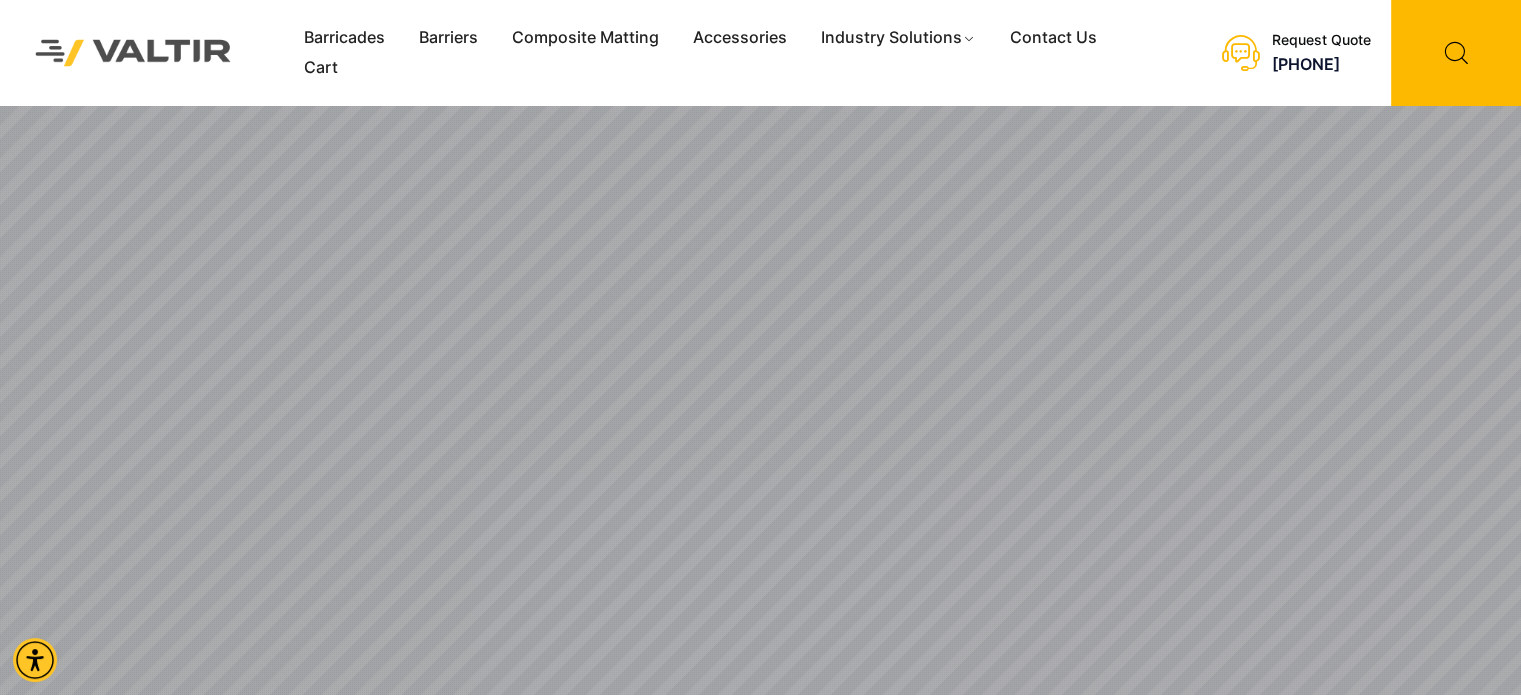 click at bounding box center (133, 52) 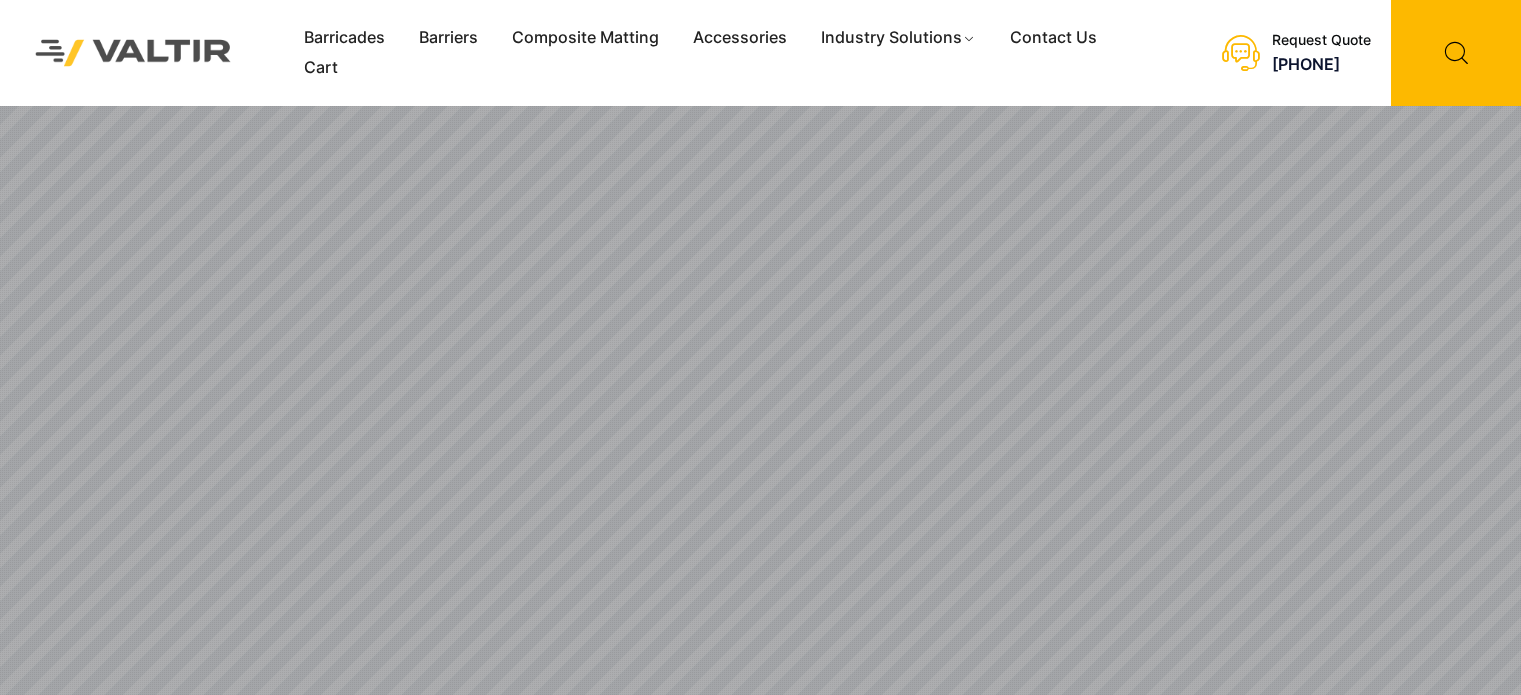 scroll, scrollTop: 0, scrollLeft: 0, axis: both 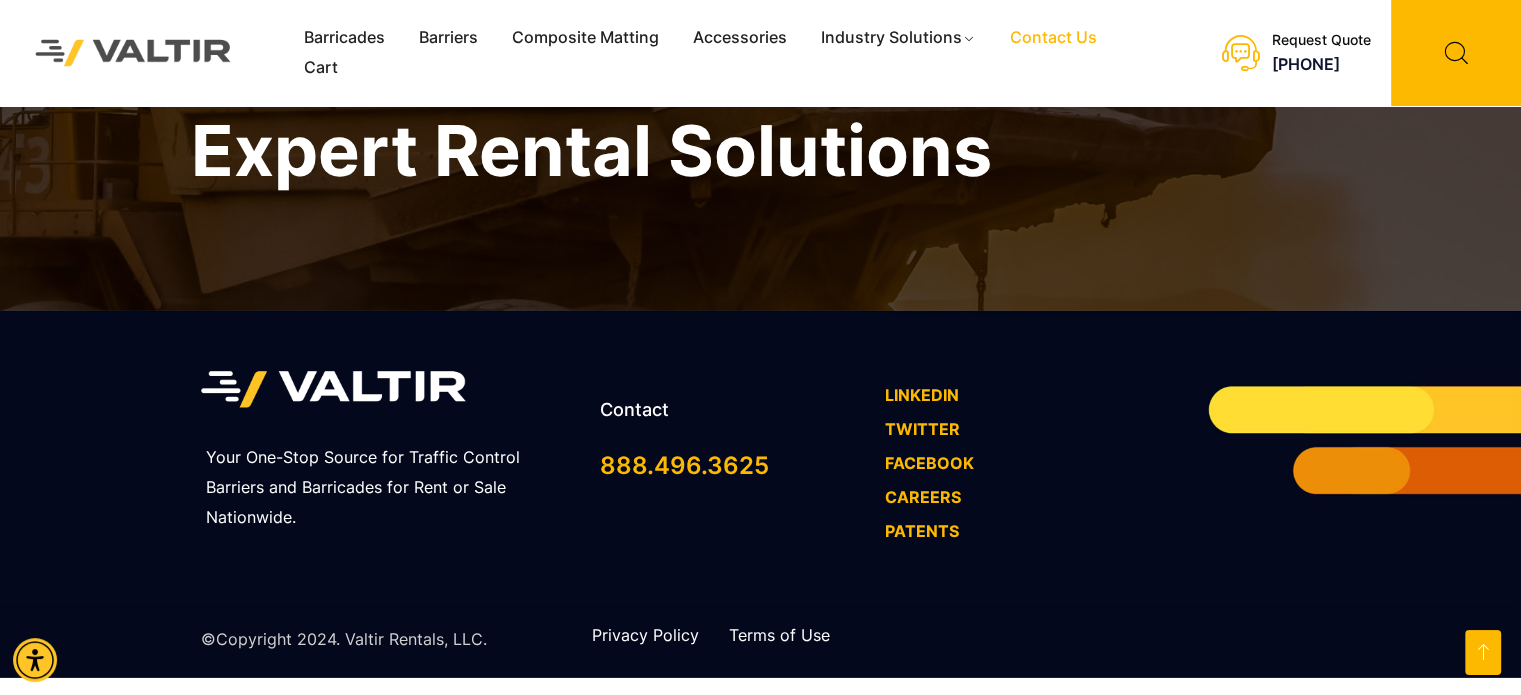 click on "Contact Us" at bounding box center (1053, 38) 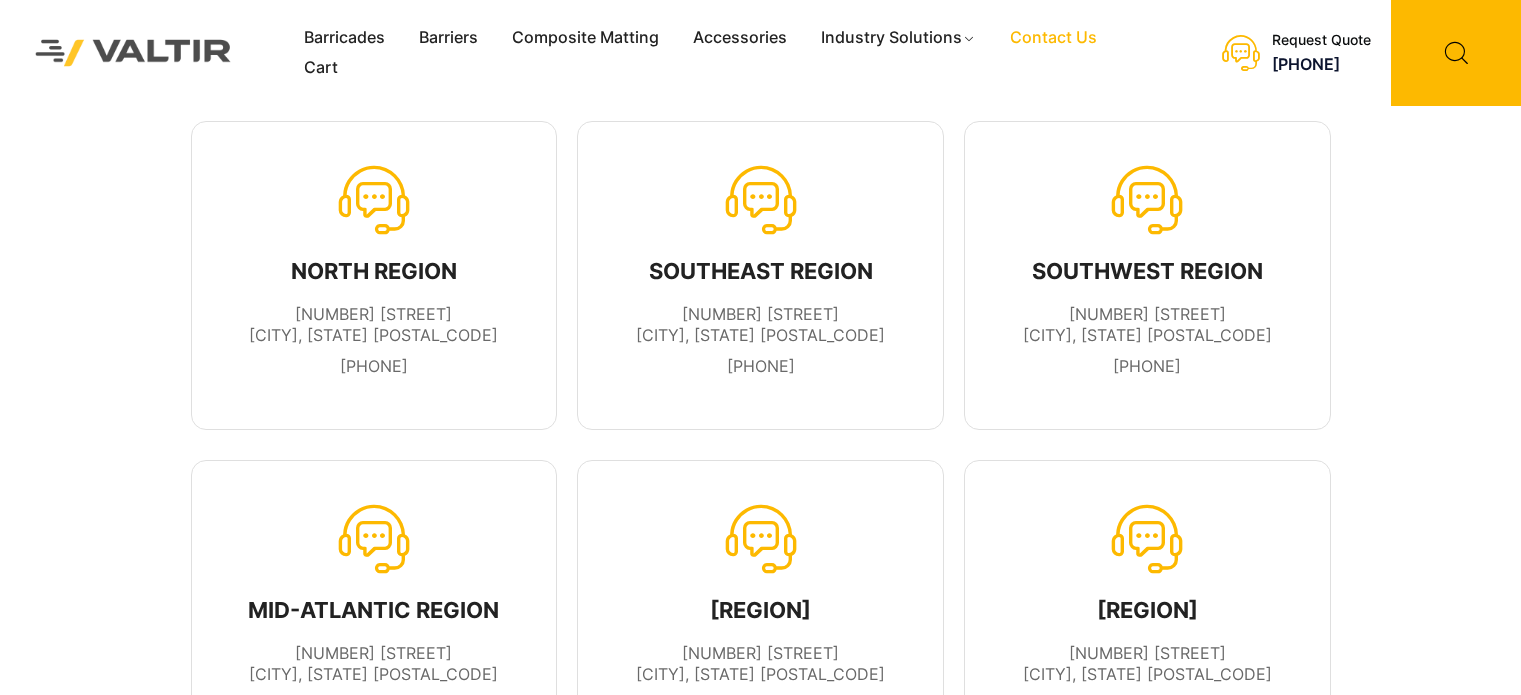scroll, scrollTop: 0, scrollLeft: 0, axis: both 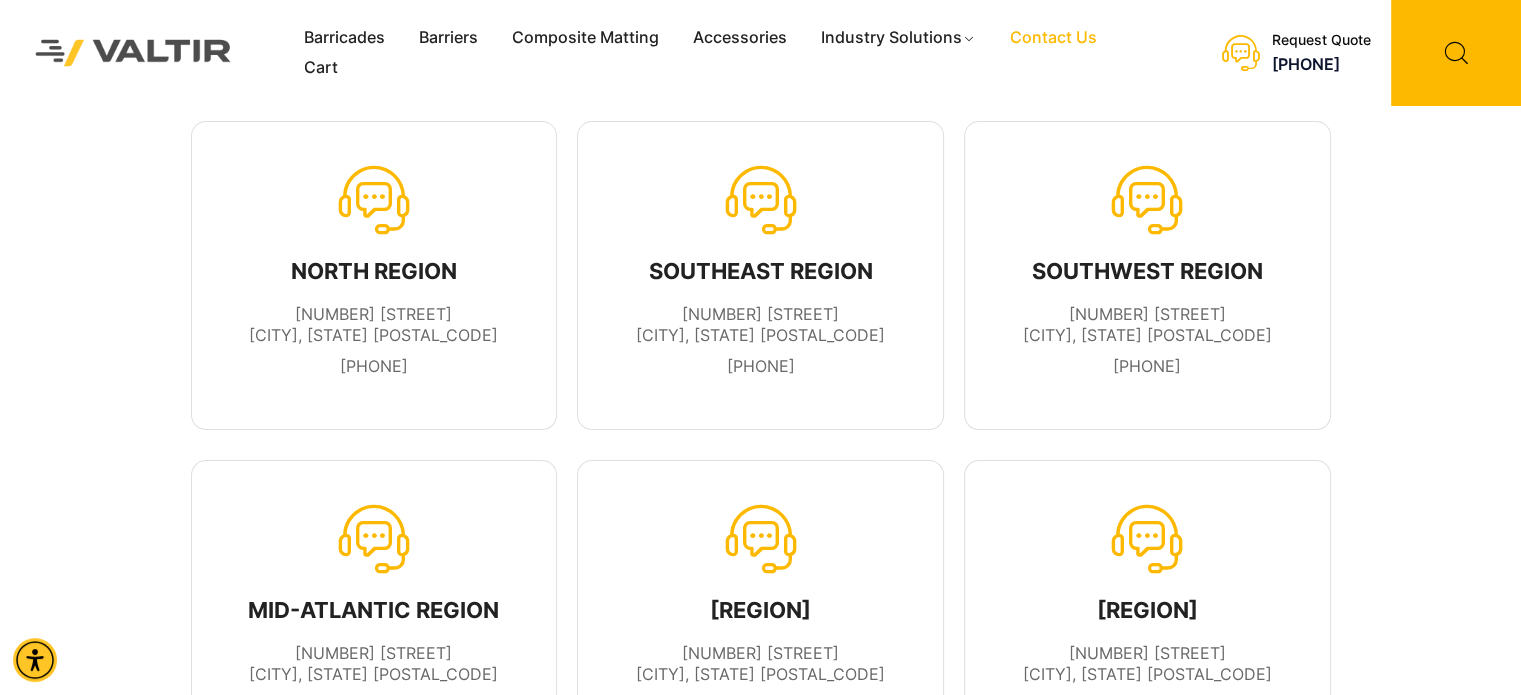 click on "Contact Us" at bounding box center (1053, 38) 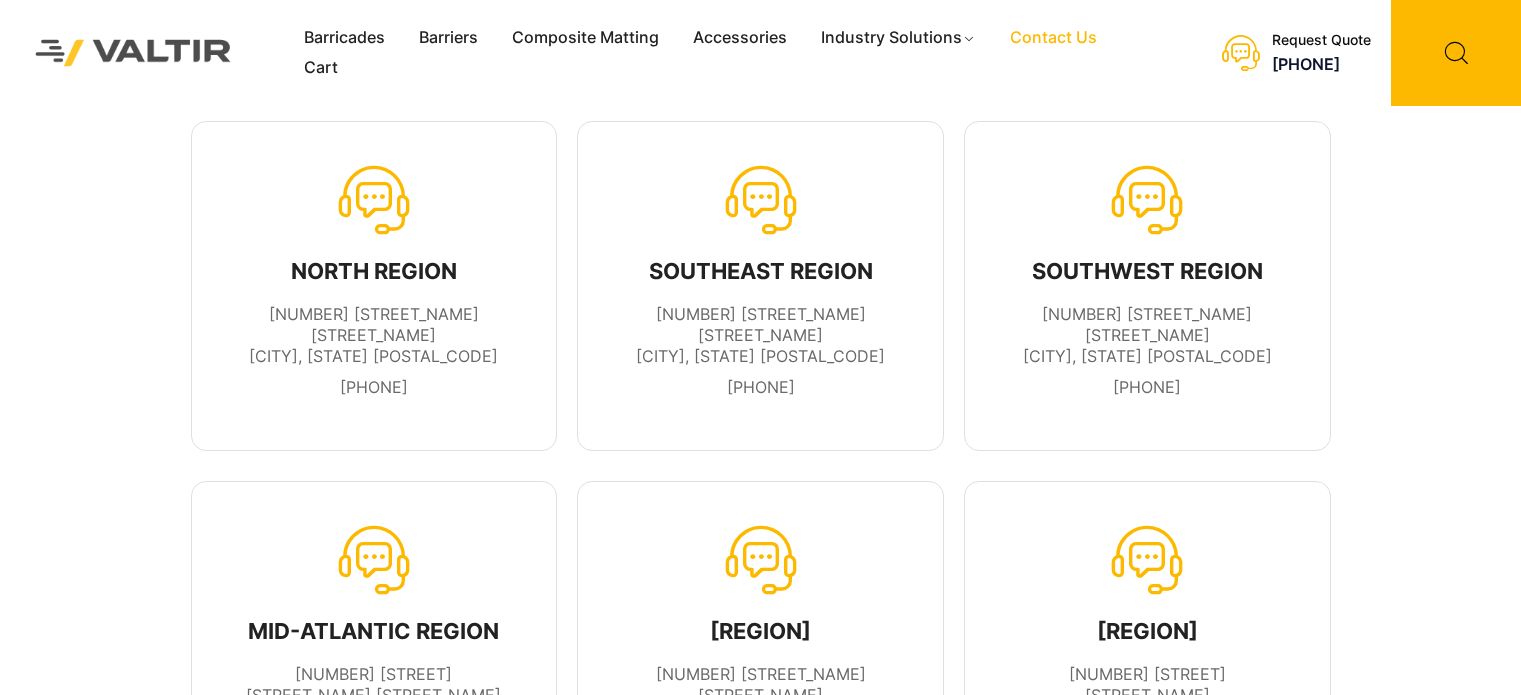 scroll, scrollTop: 0, scrollLeft: 0, axis: both 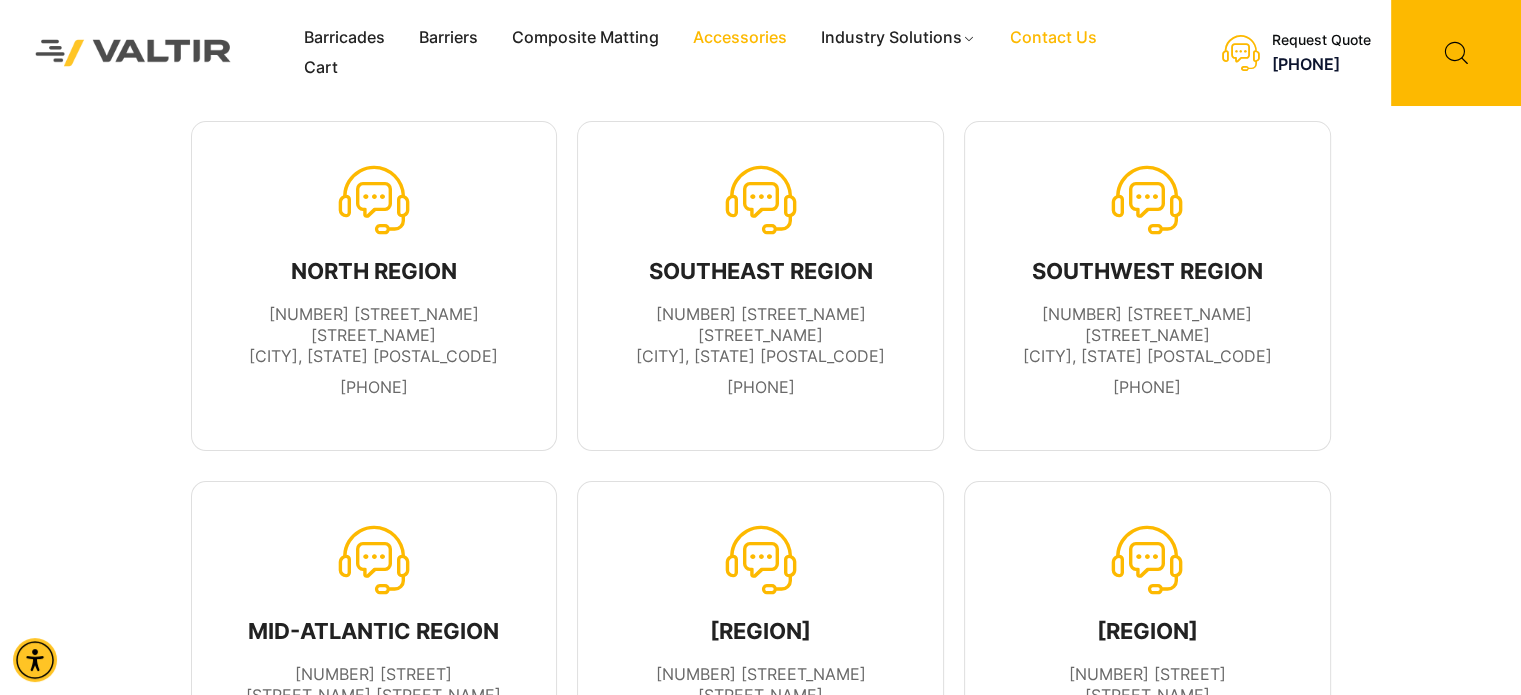 click on "Accessories" at bounding box center [740, 38] 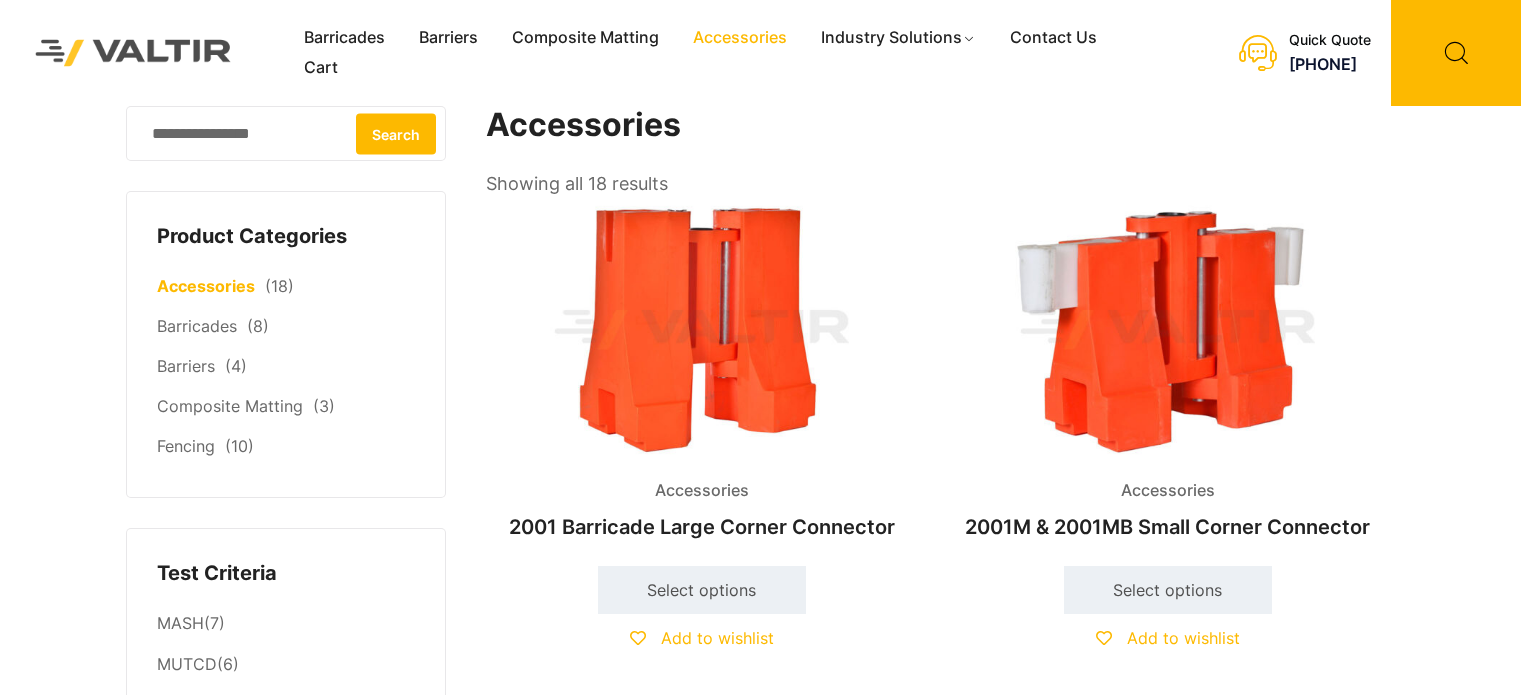 scroll, scrollTop: 0, scrollLeft: 0, axis: both 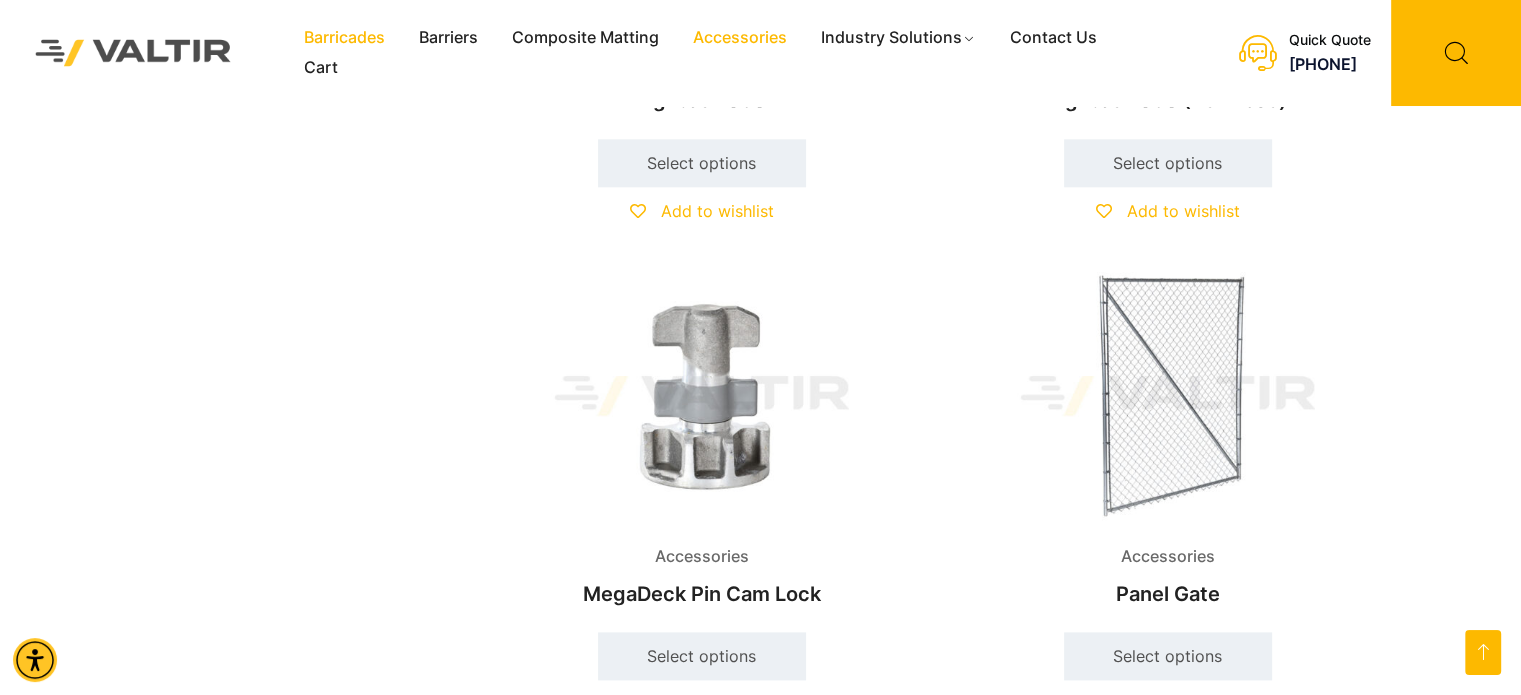 click on "Barricades" at bounding box center (344, 38) 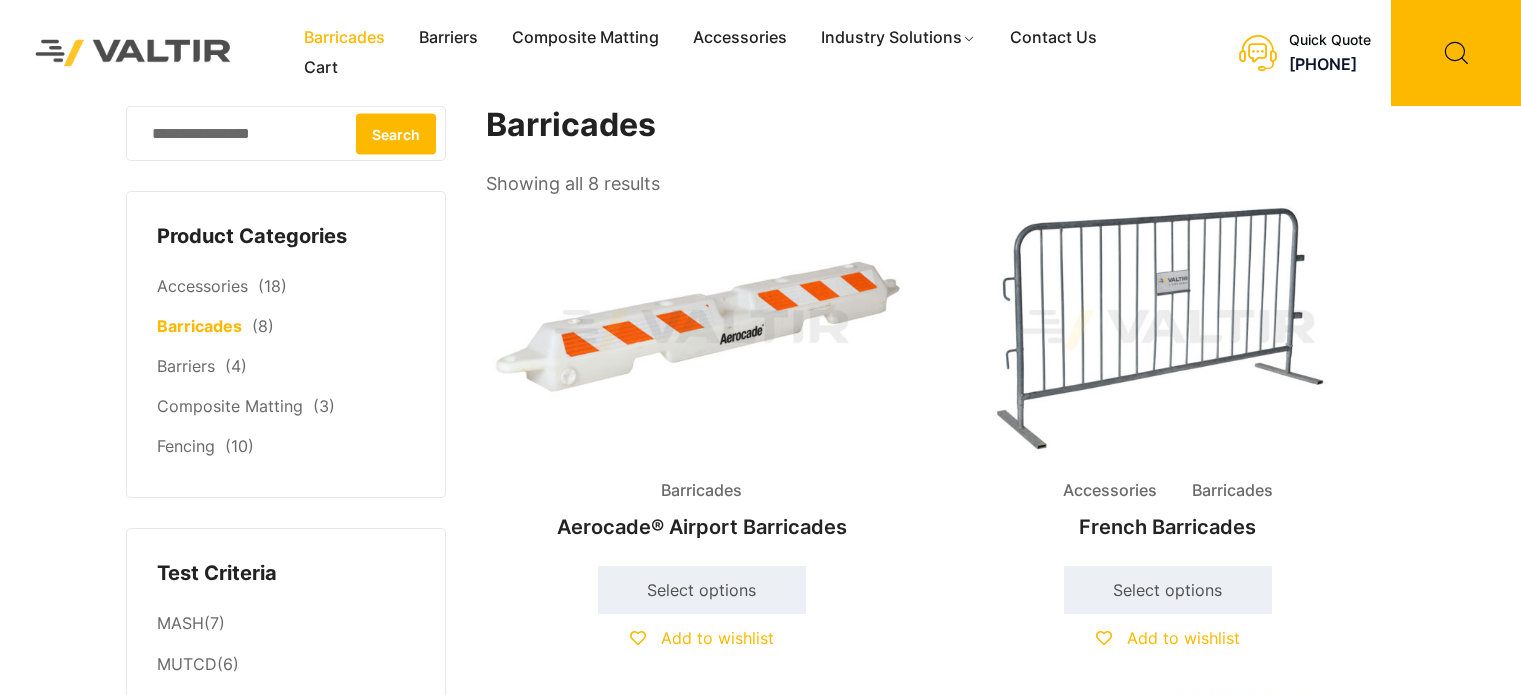 scroll, scrollTop: 0, scrollLeft: 0, axis: both 